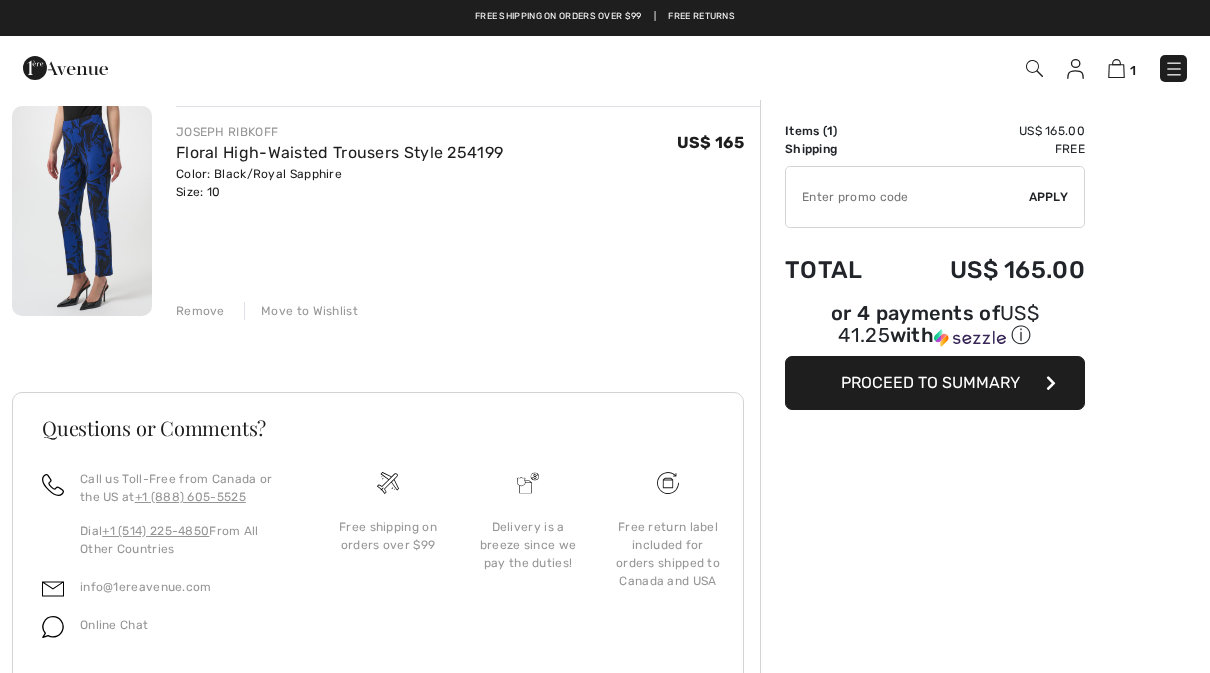 scroll, scrollTop: 0, scrollLeft: 0, axis: both 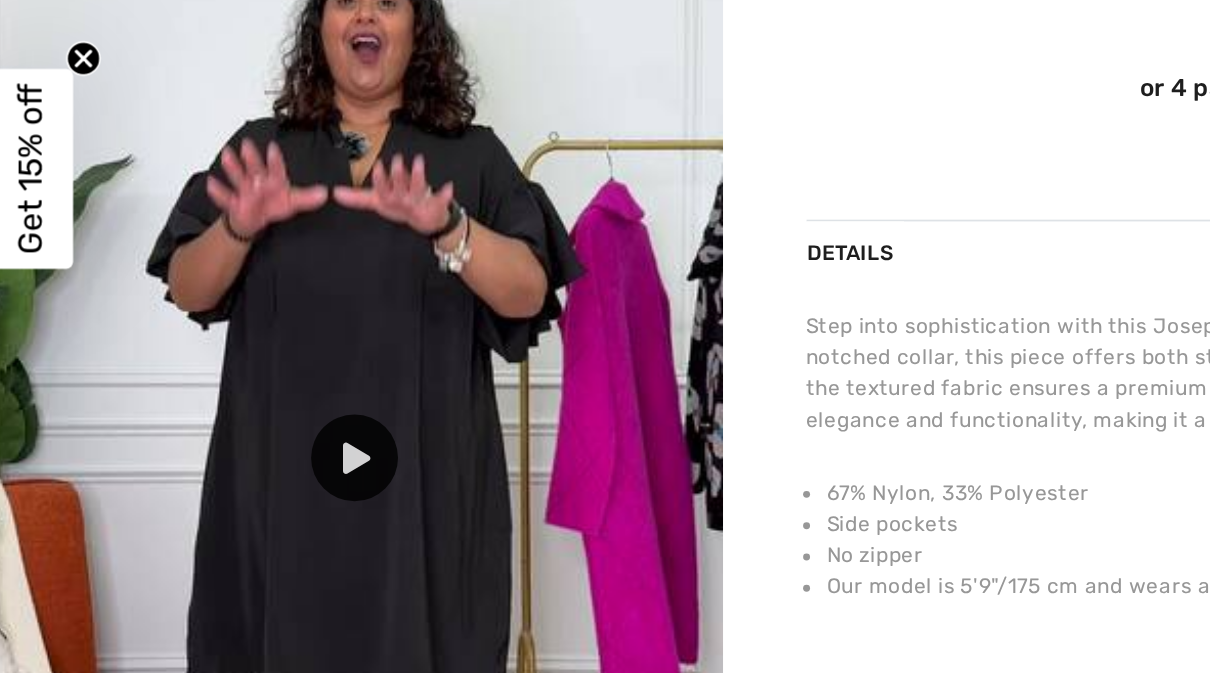 click at bounding box center [213, 503] 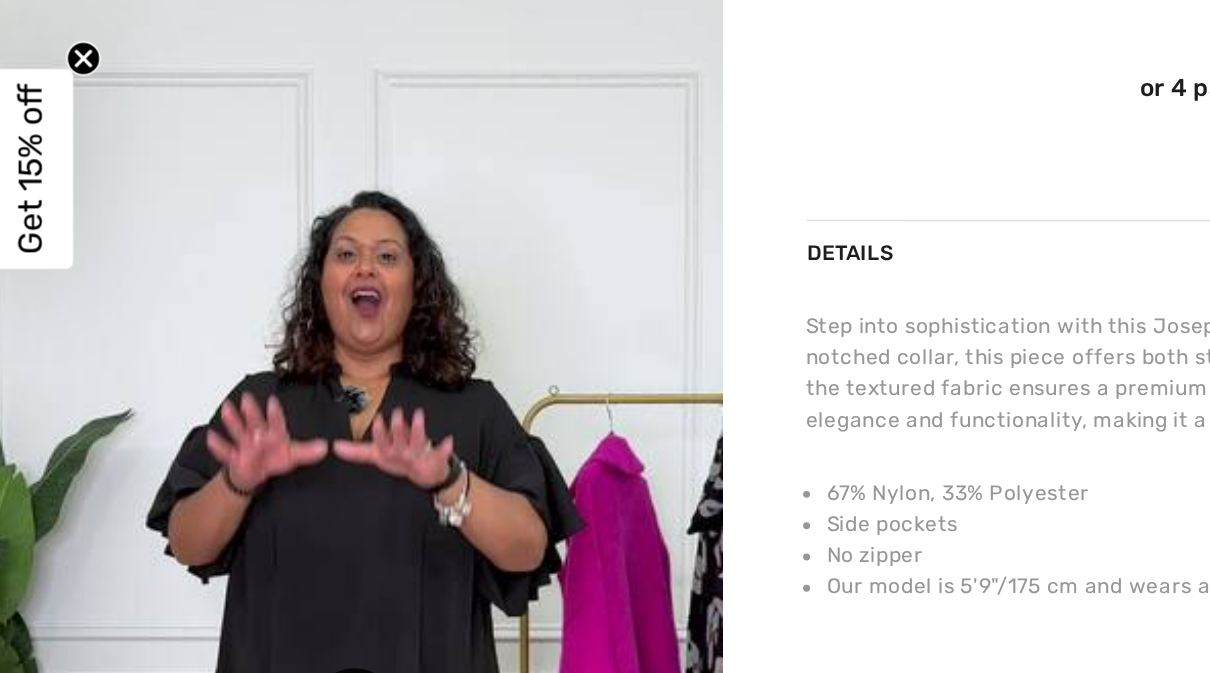 scroll, scrollTop: 1302, scrollLeft: 0, axis: vertical 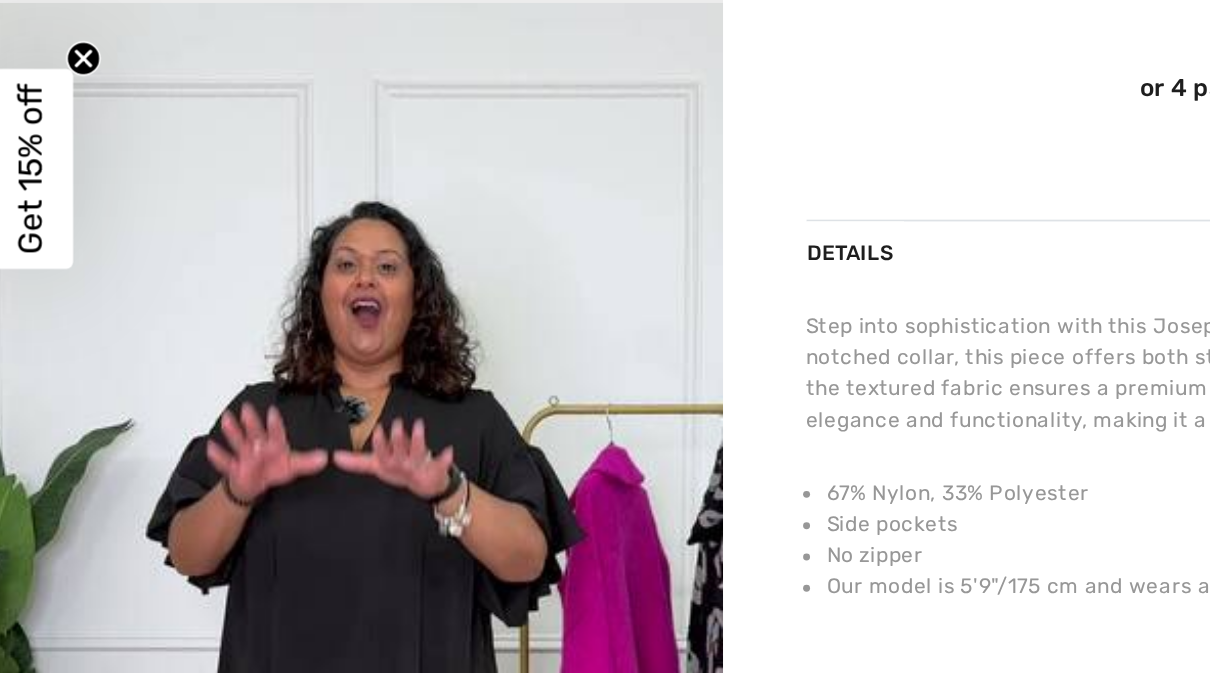 click 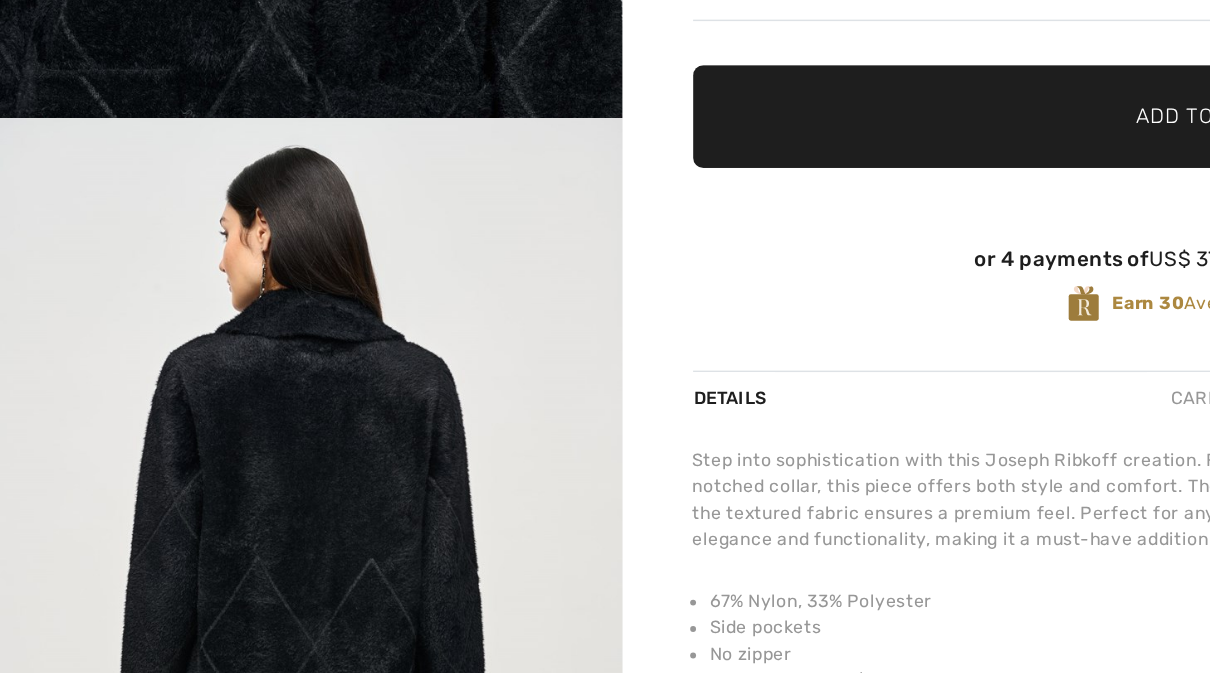 scroll, scrollTop: 2775, scrollLeft: 0, axis: vertical 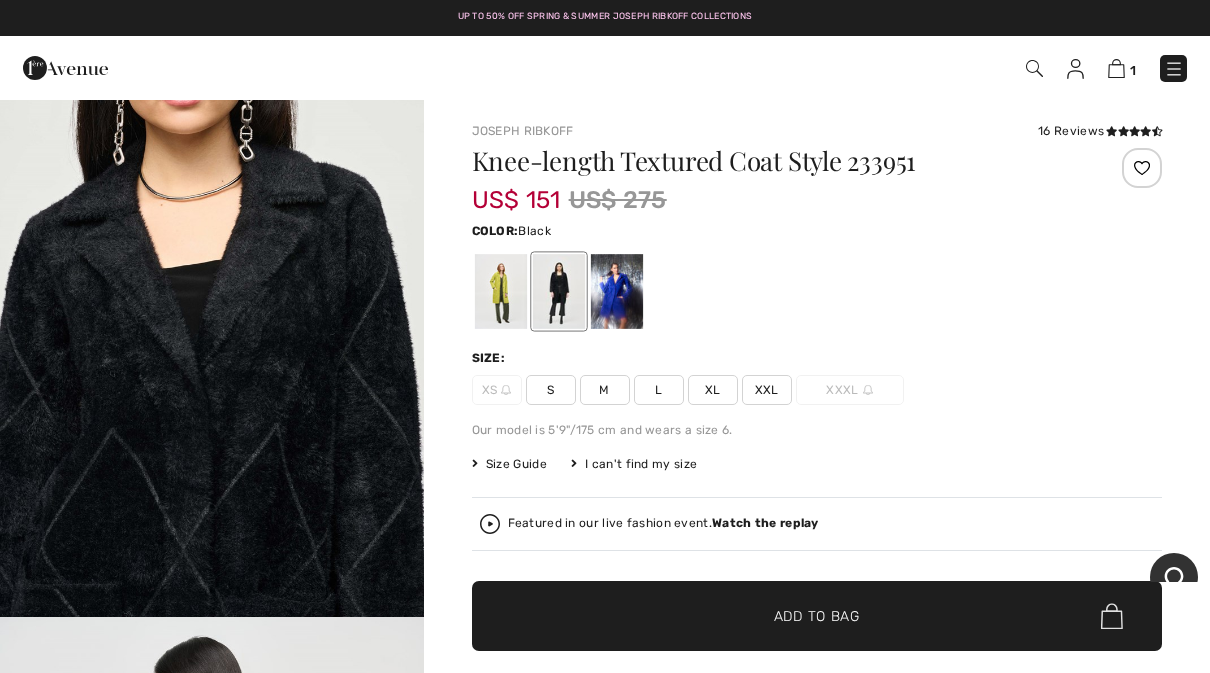click at bounding box center (616, 291) 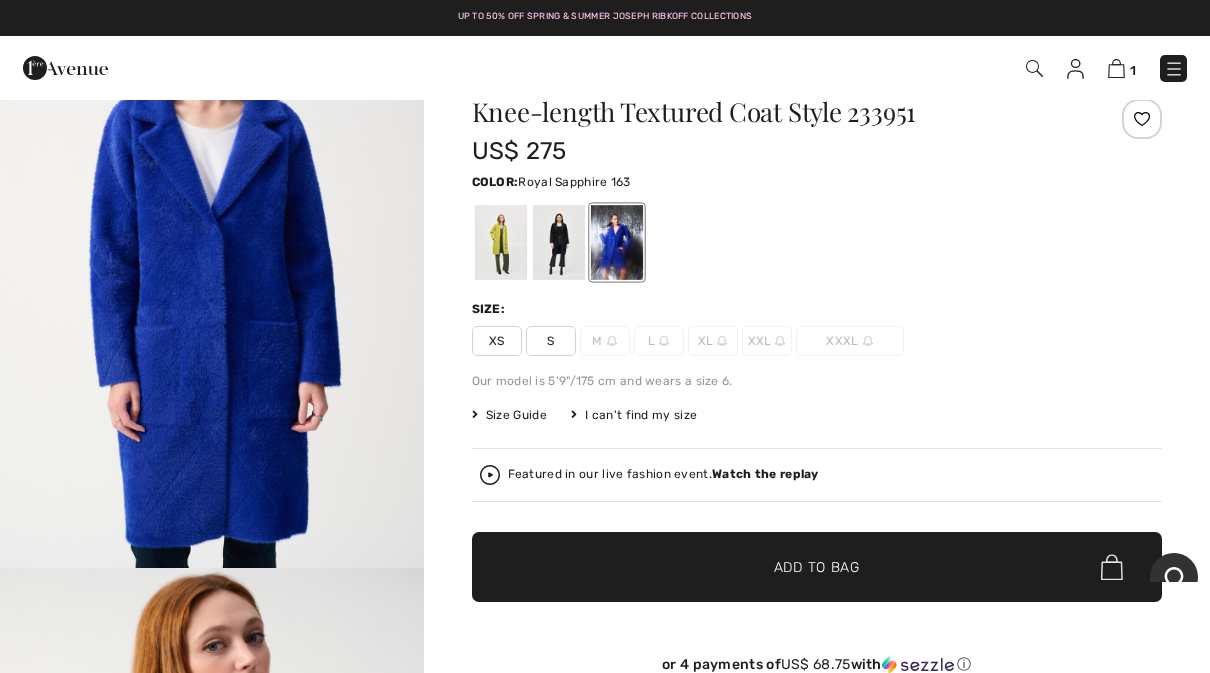 scroll, scrollTop: 0, scrollLeft: 0, axis: both 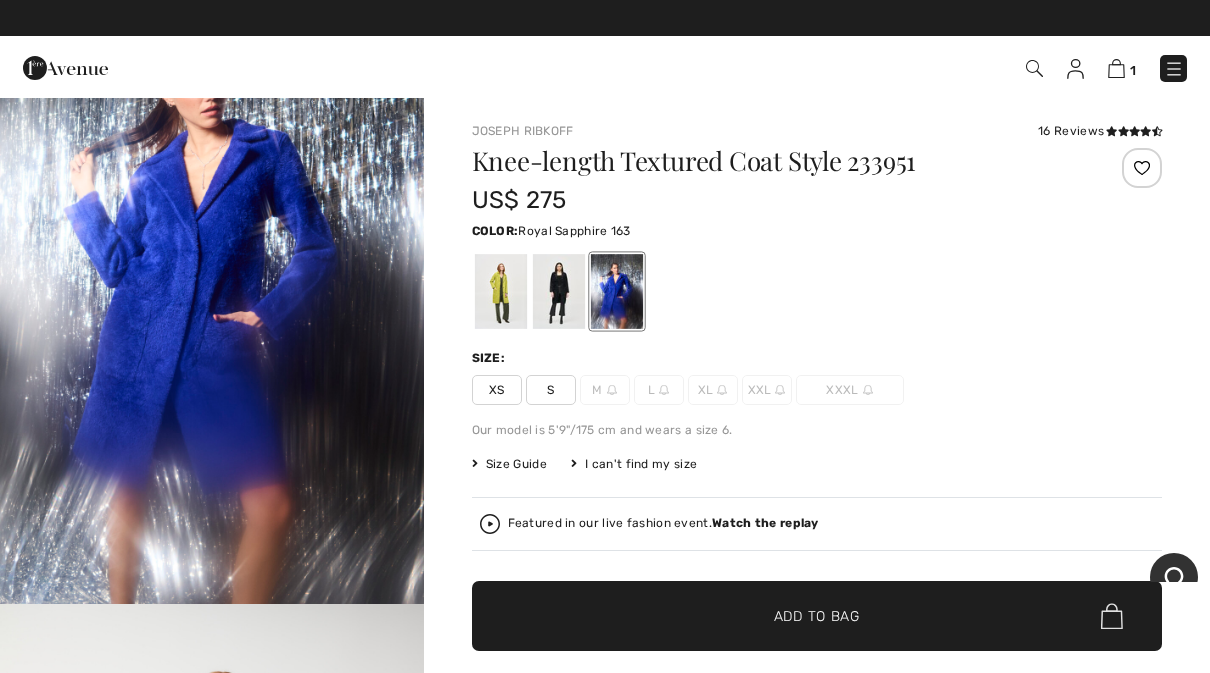 click at bounding box center [212, 286] 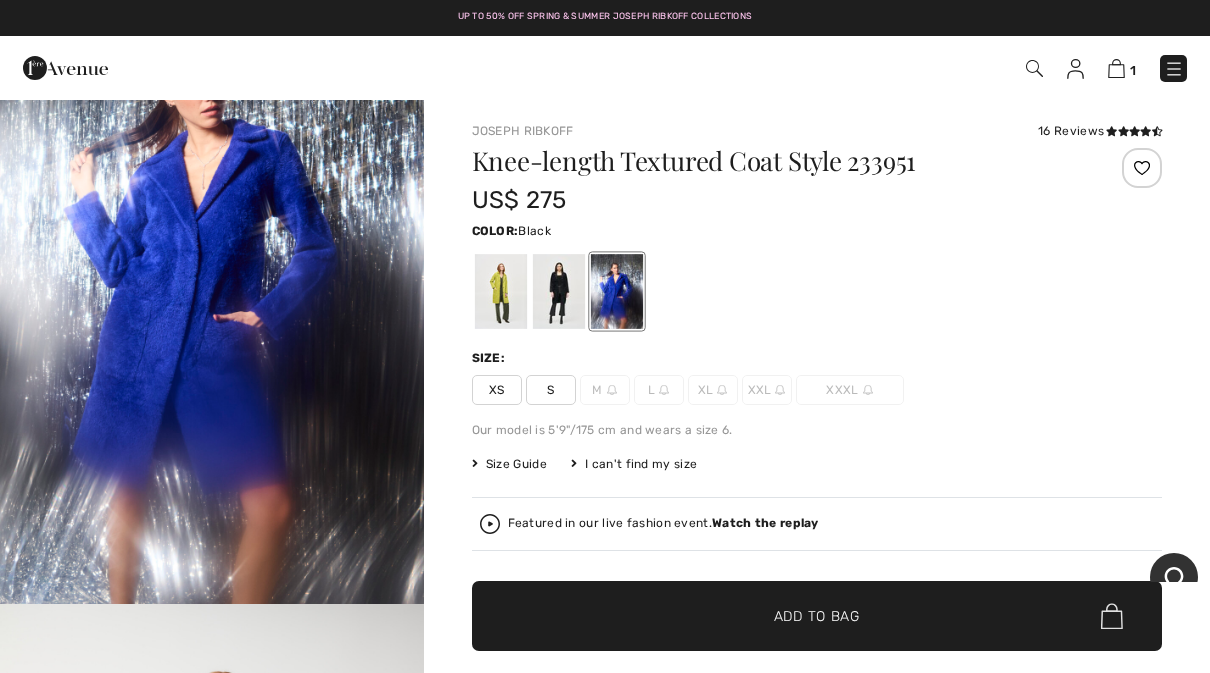 click at bounding box center [558, 291] 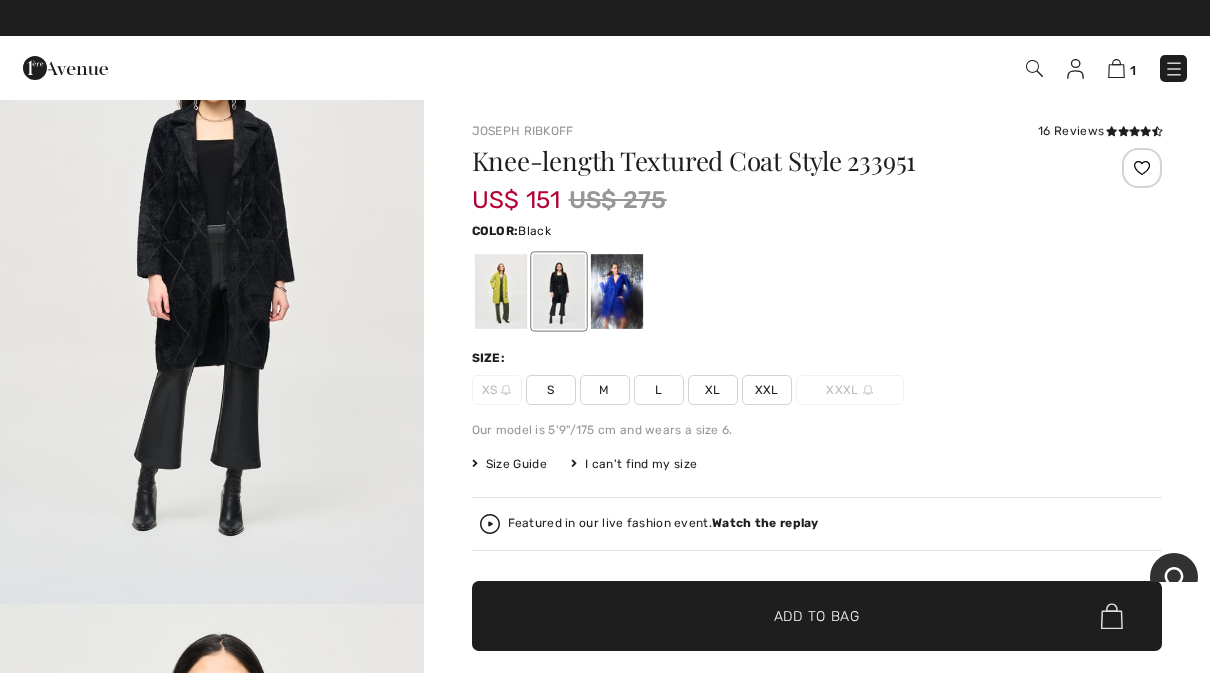 scroll, scrollTop: 0, scrollLeft: 0, axis: both 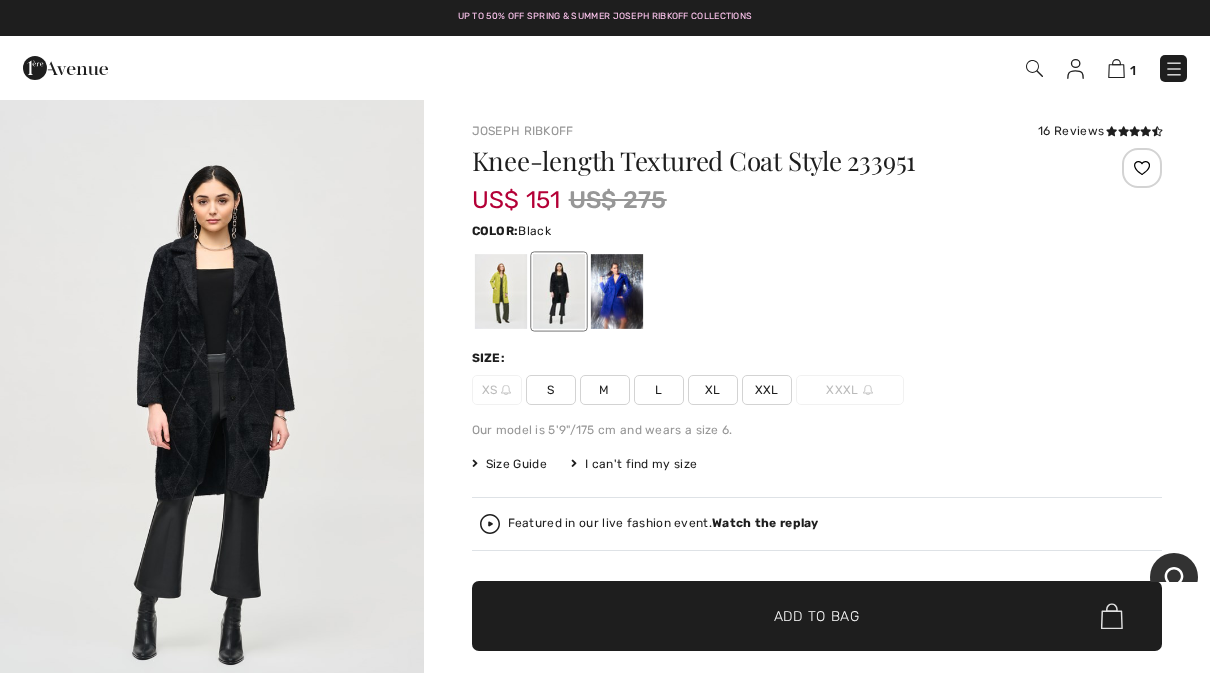 click at bounding box center [1134, 131] 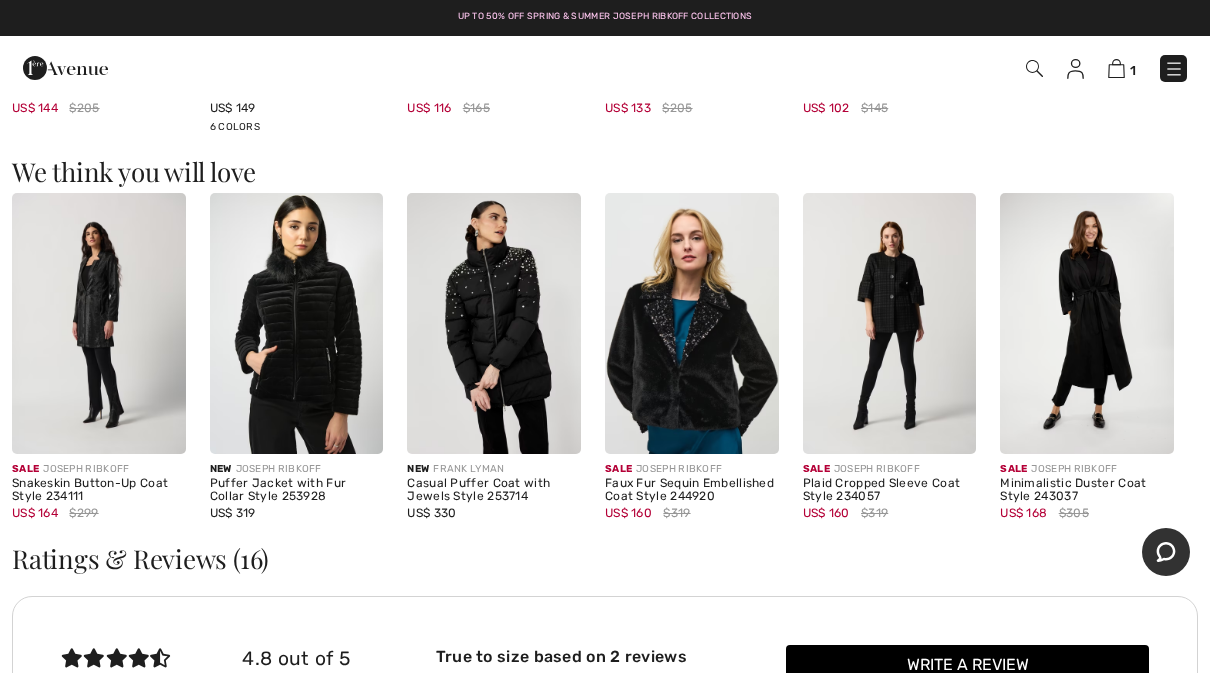 scroll, scrollTop: 1956, scrollLeft: 0, axis: vertical 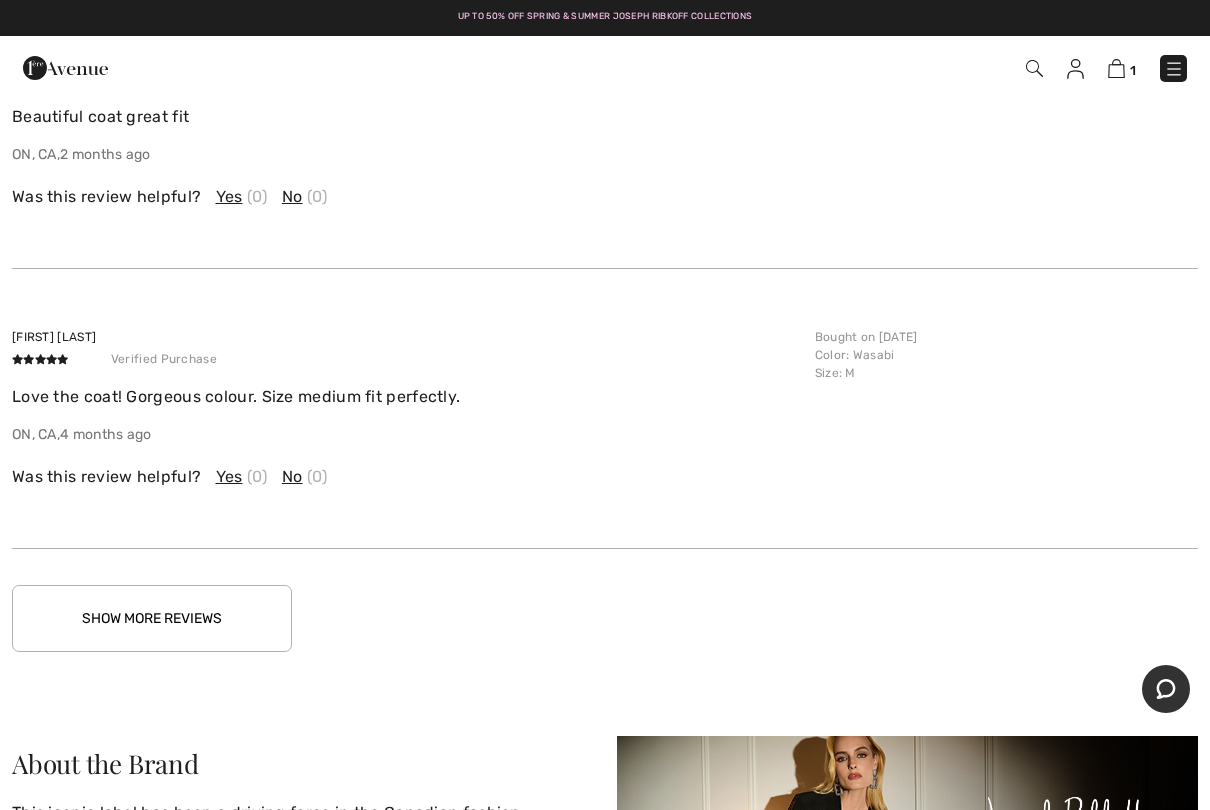 click on "Show More Reviews" at bounding box center (152, 618) 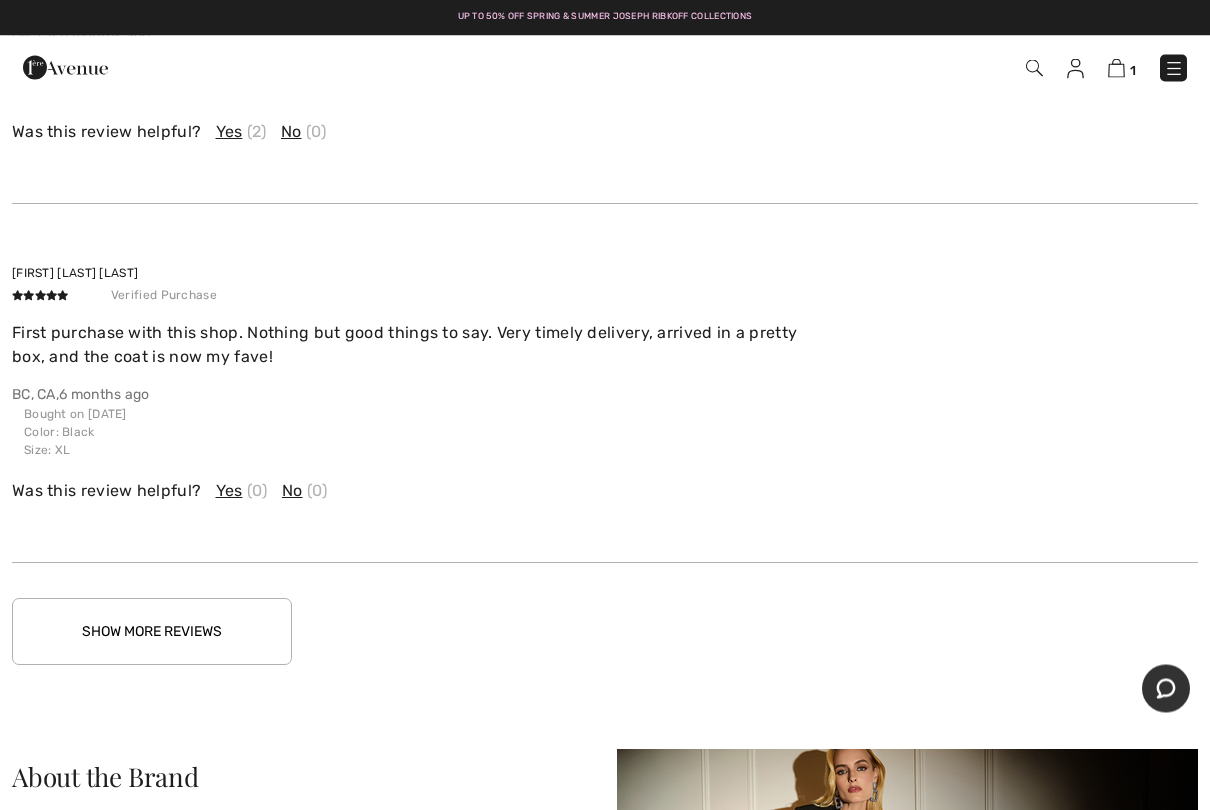 scroll, scrollTop: 3486, scrollLeft: 0, axis: vertical 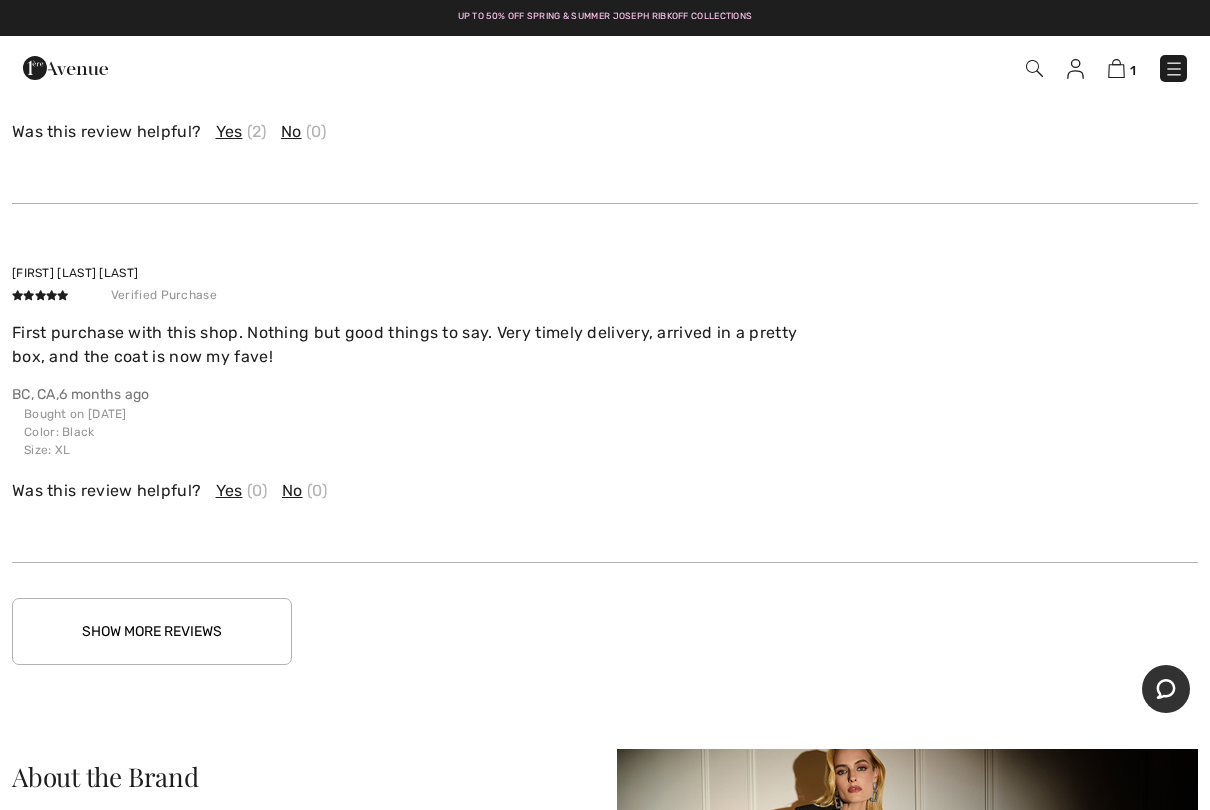 click on "Show More Reviews" at bounding box center [152, 631] 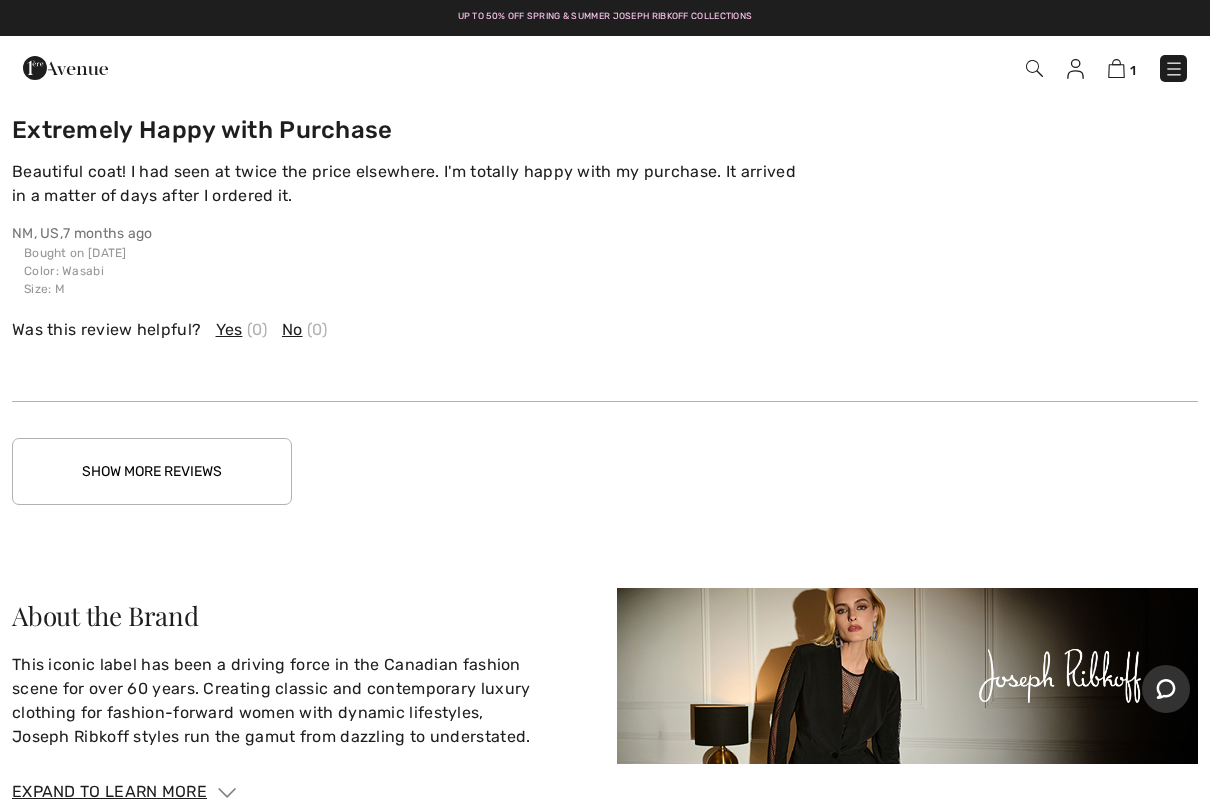 scroll, scrollTop: 5071, scrollLeft: 0, axis: vertical 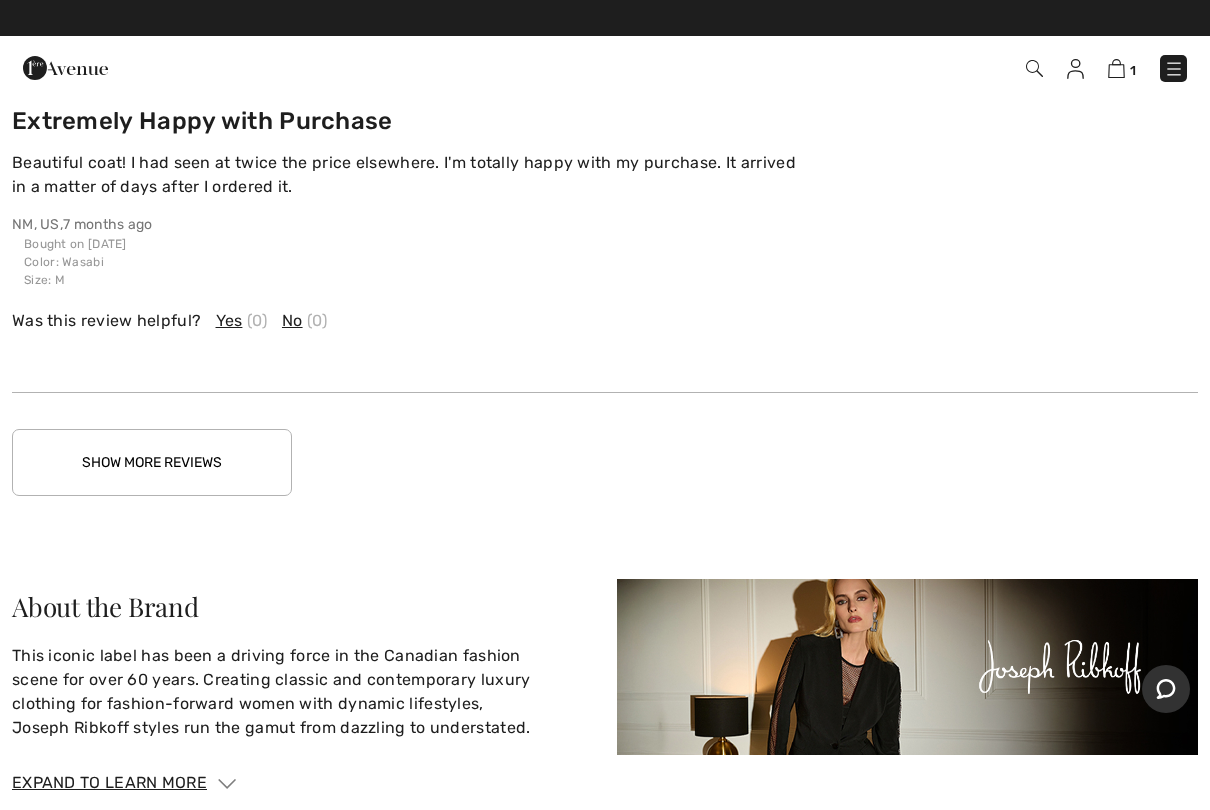 click on "Show More Reviews" at bounding box center (152, 462) 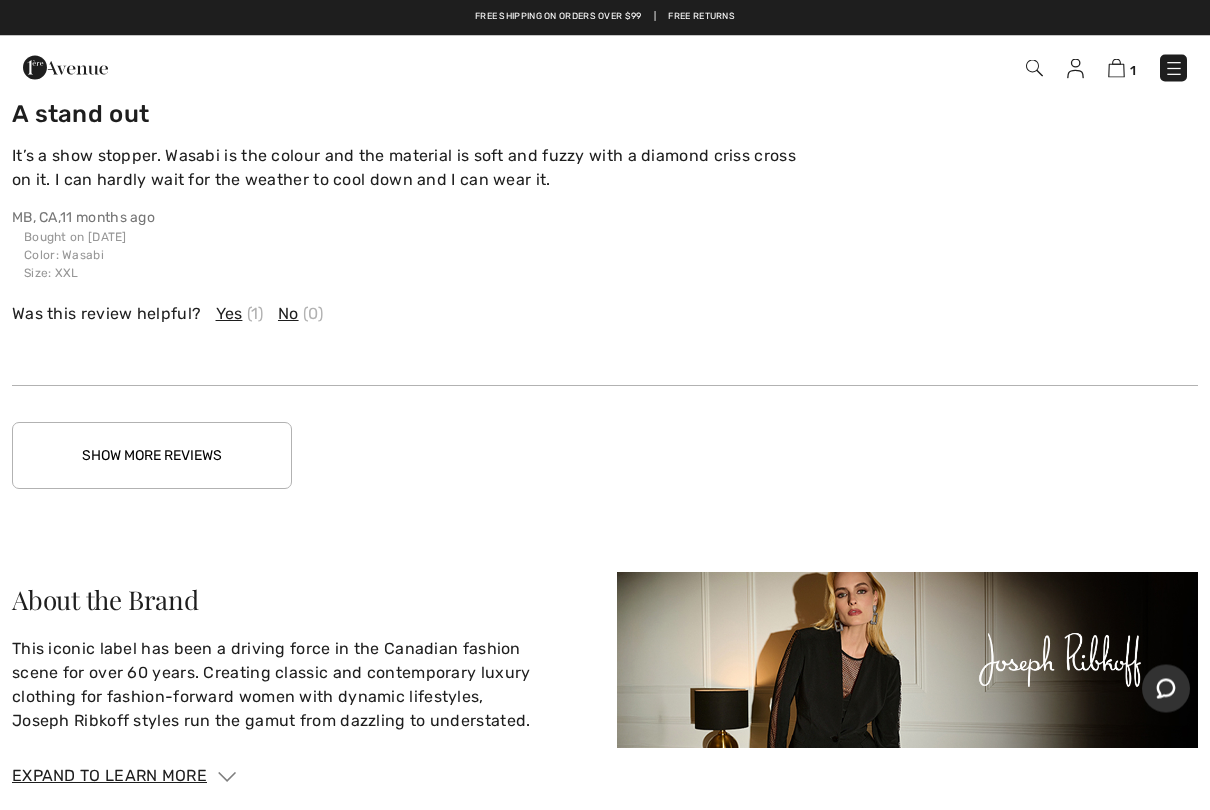 scroll, scrollTop: 6330, scrollLeft: 0, axis: vertical 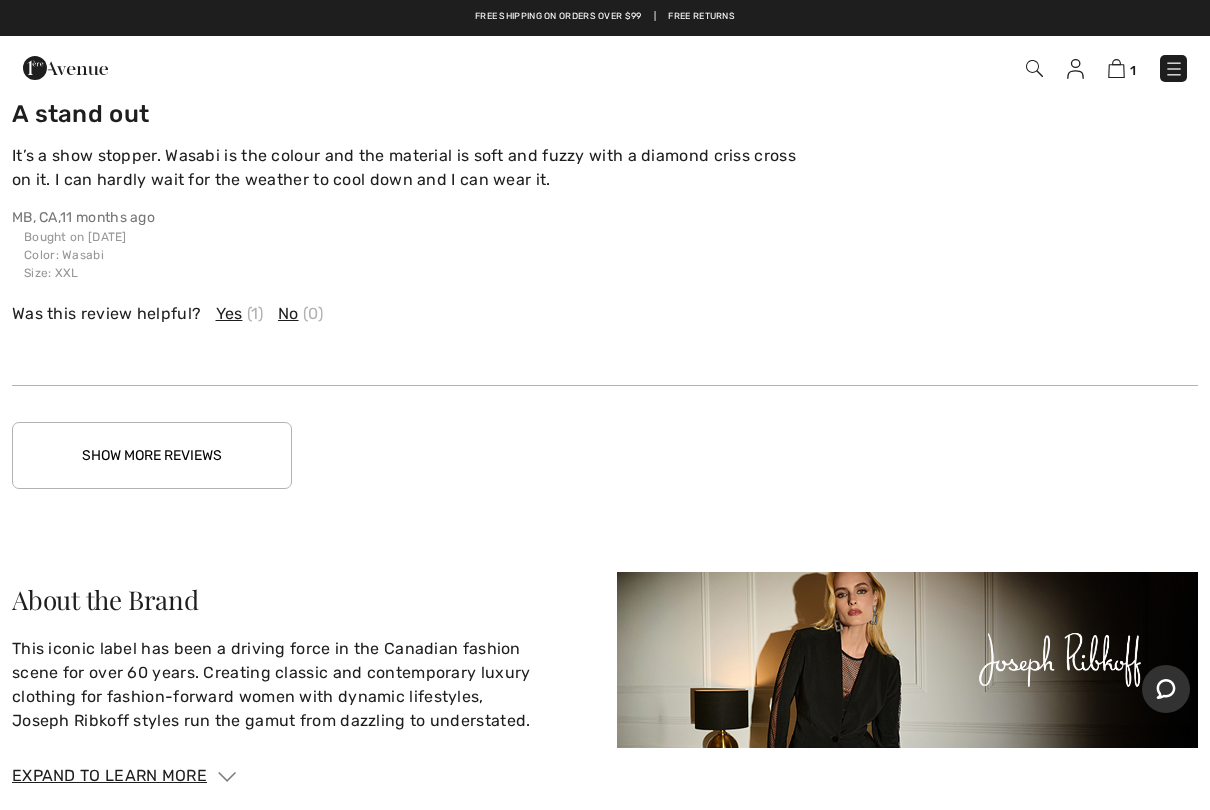 click on "Show More Reviews" at bounding box center [152, 455] 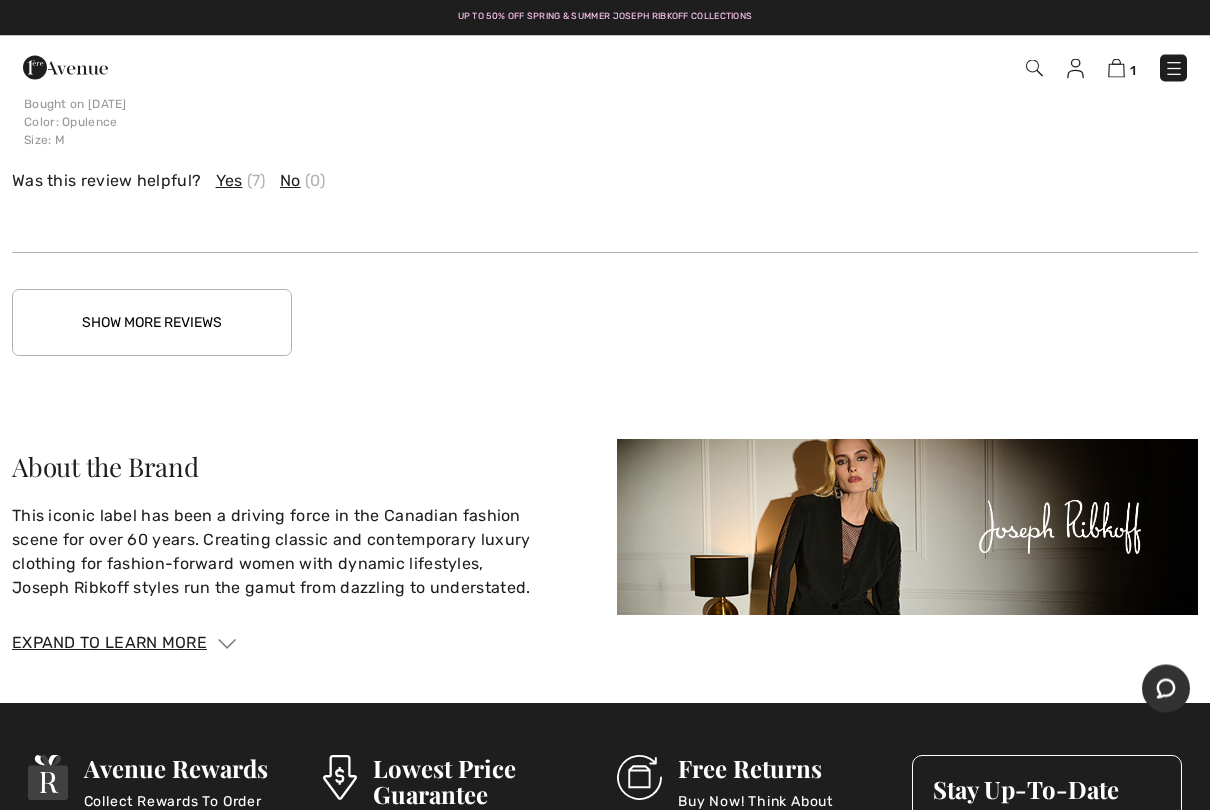 scroll, scrollTop: 7797, scrollLeft: 0, axis: vertical 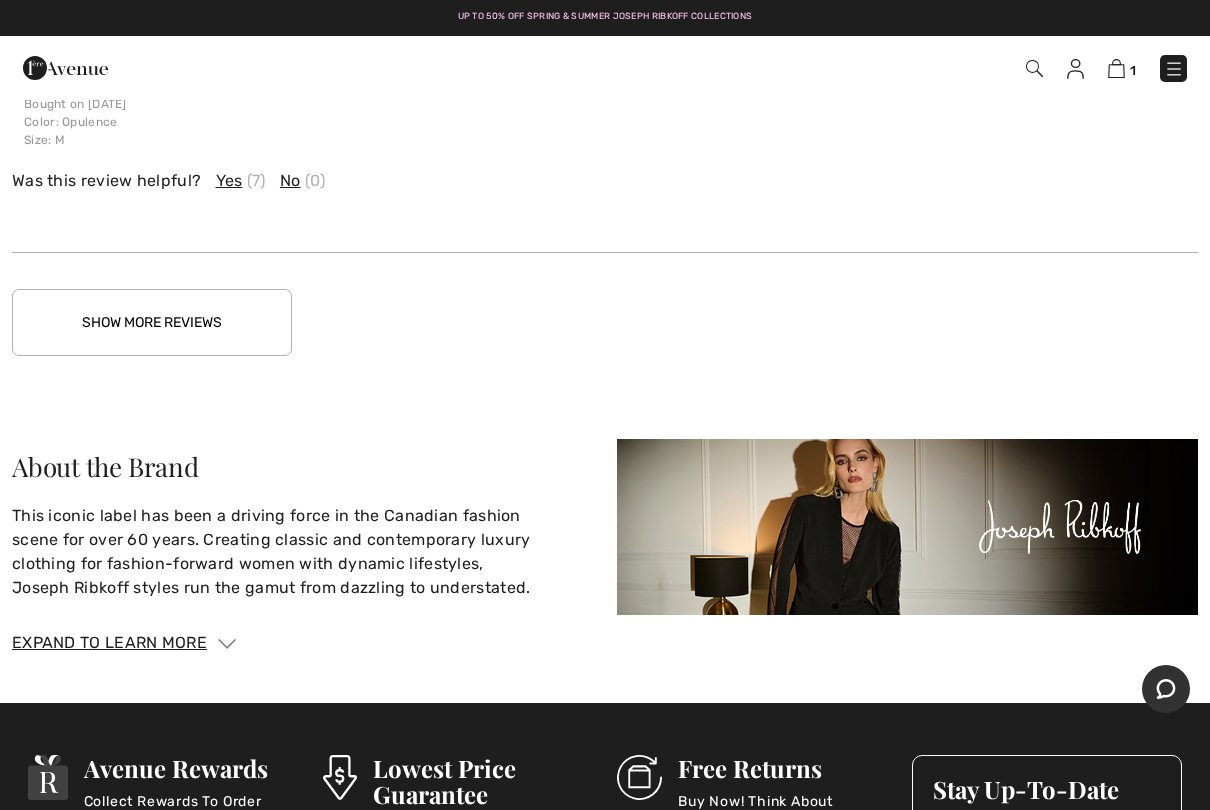 click on "Show More Reviews" at bounding box center [152, 322] 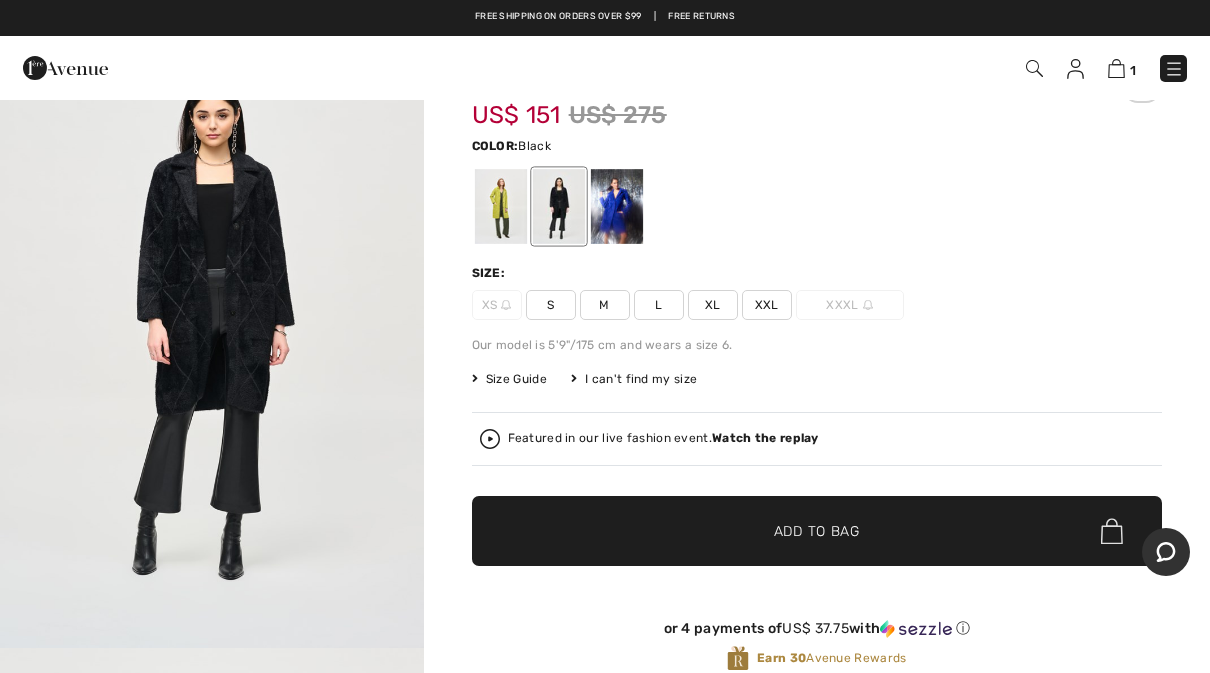 scroll, scrollTop: 0, scrollLeft: 0, axis: both 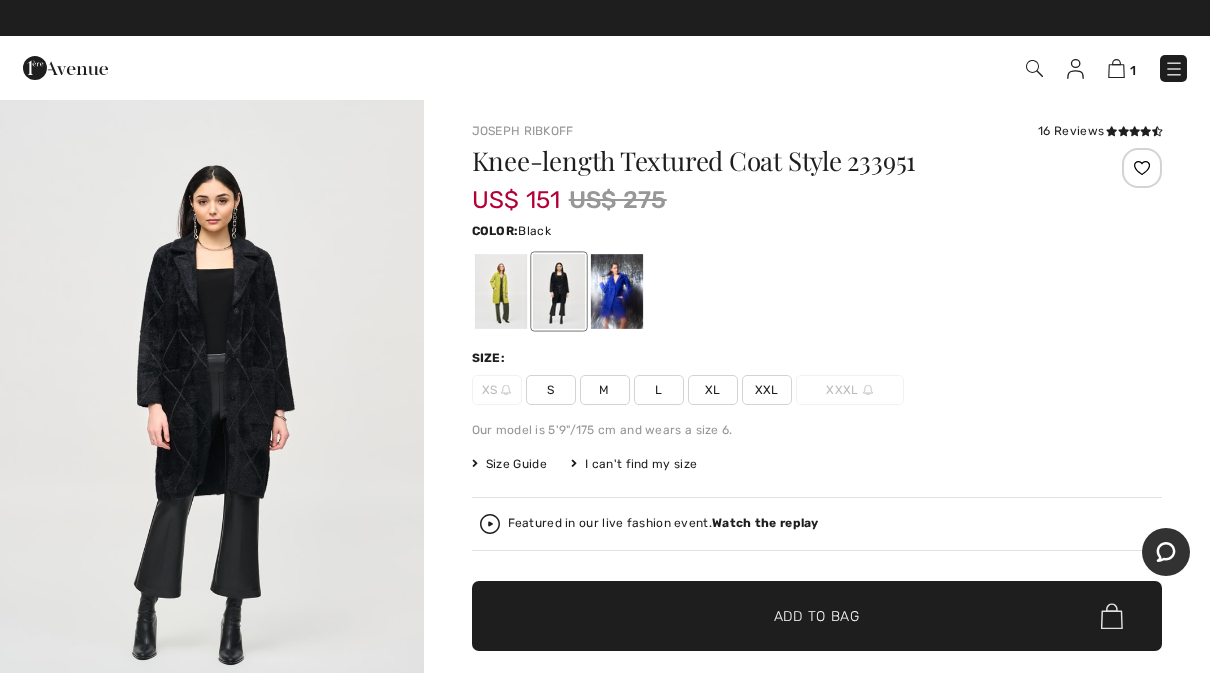 click at bounding box center (212, 415) 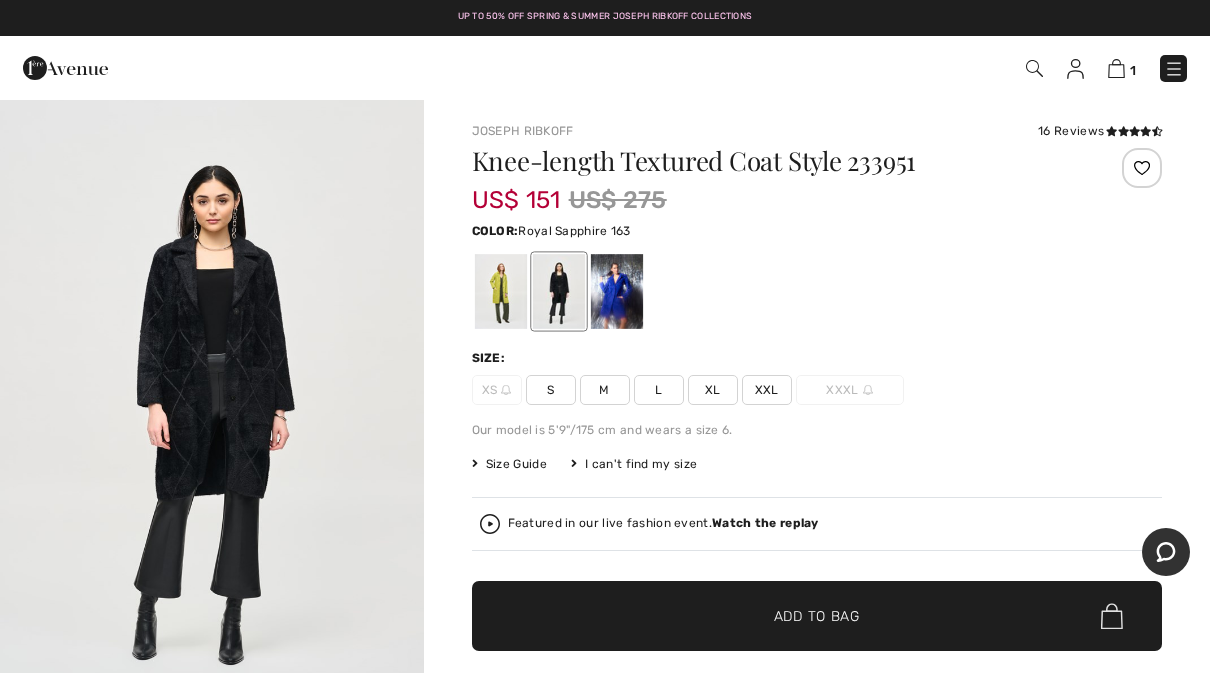 click at bounding box center [616, 291] 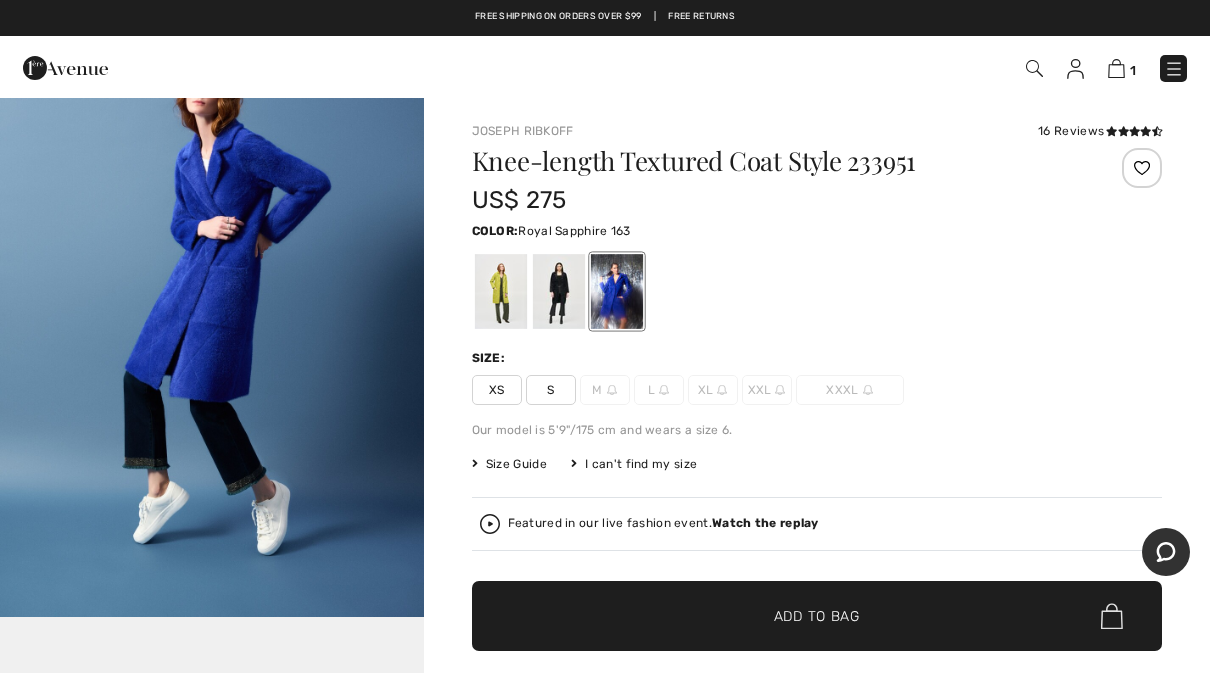 scroll, scrollTop: 4681, scrollLeft: 0, axis: vertical 